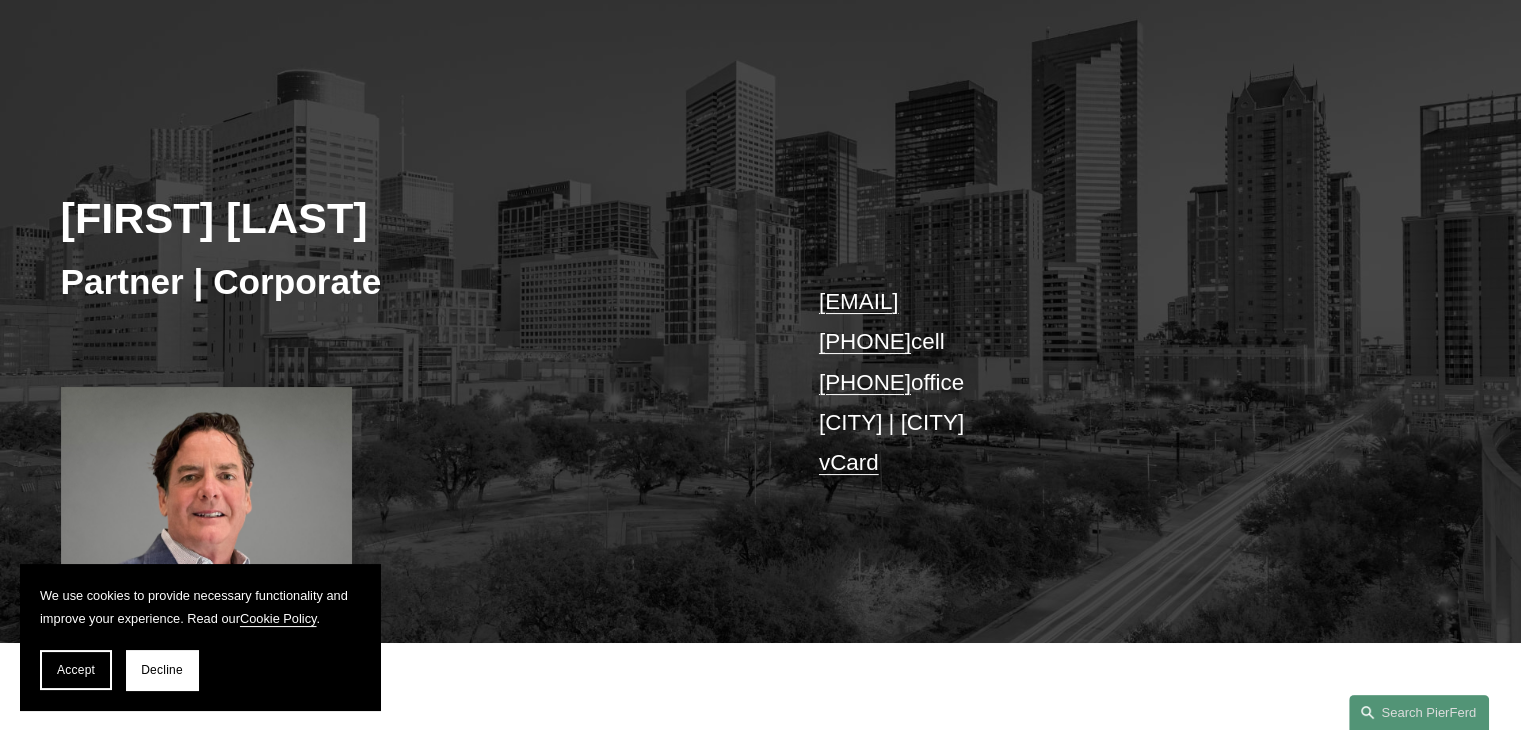 scroll, scrollTop: 0, scrollLeft: 0, axis: both 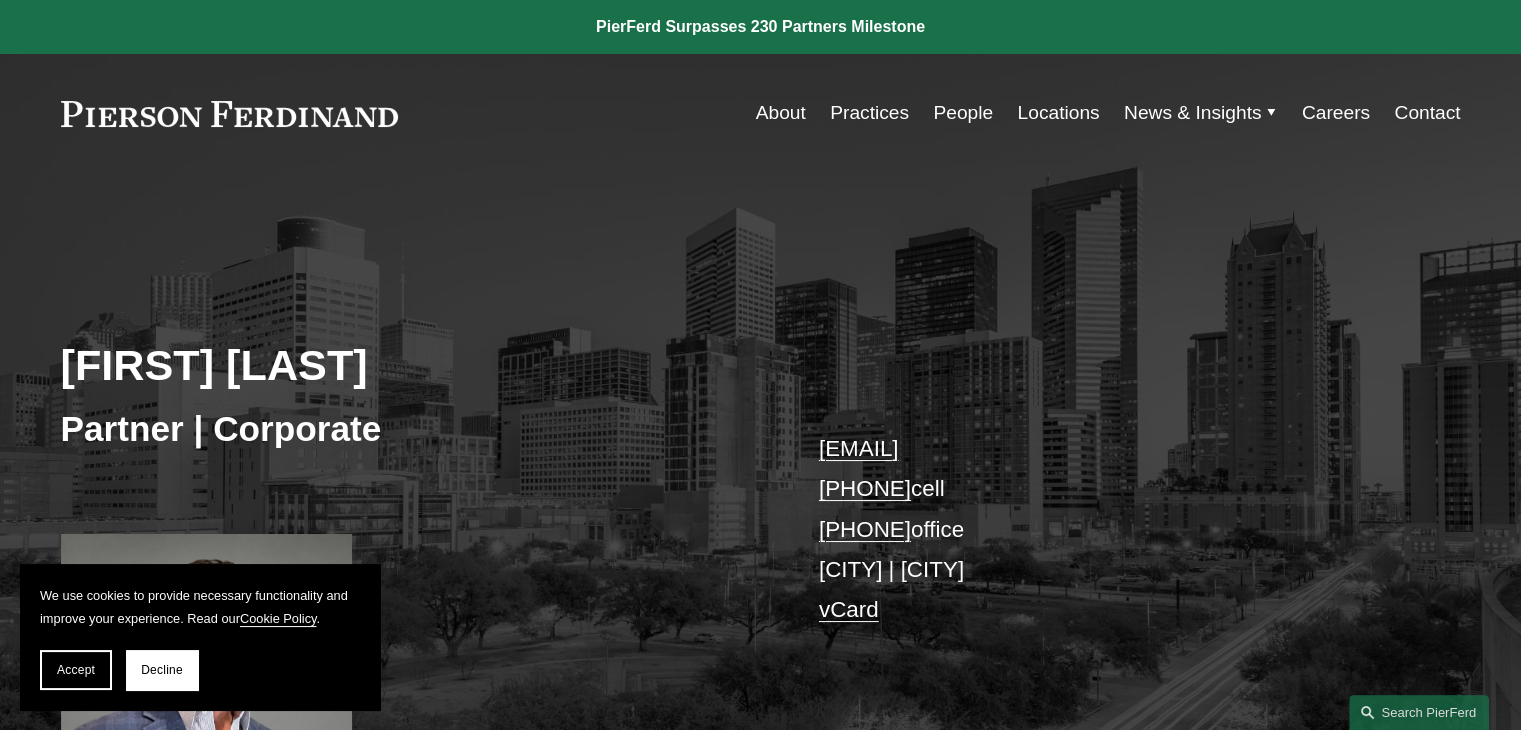 click on "About" at bounding box center (781, 113) 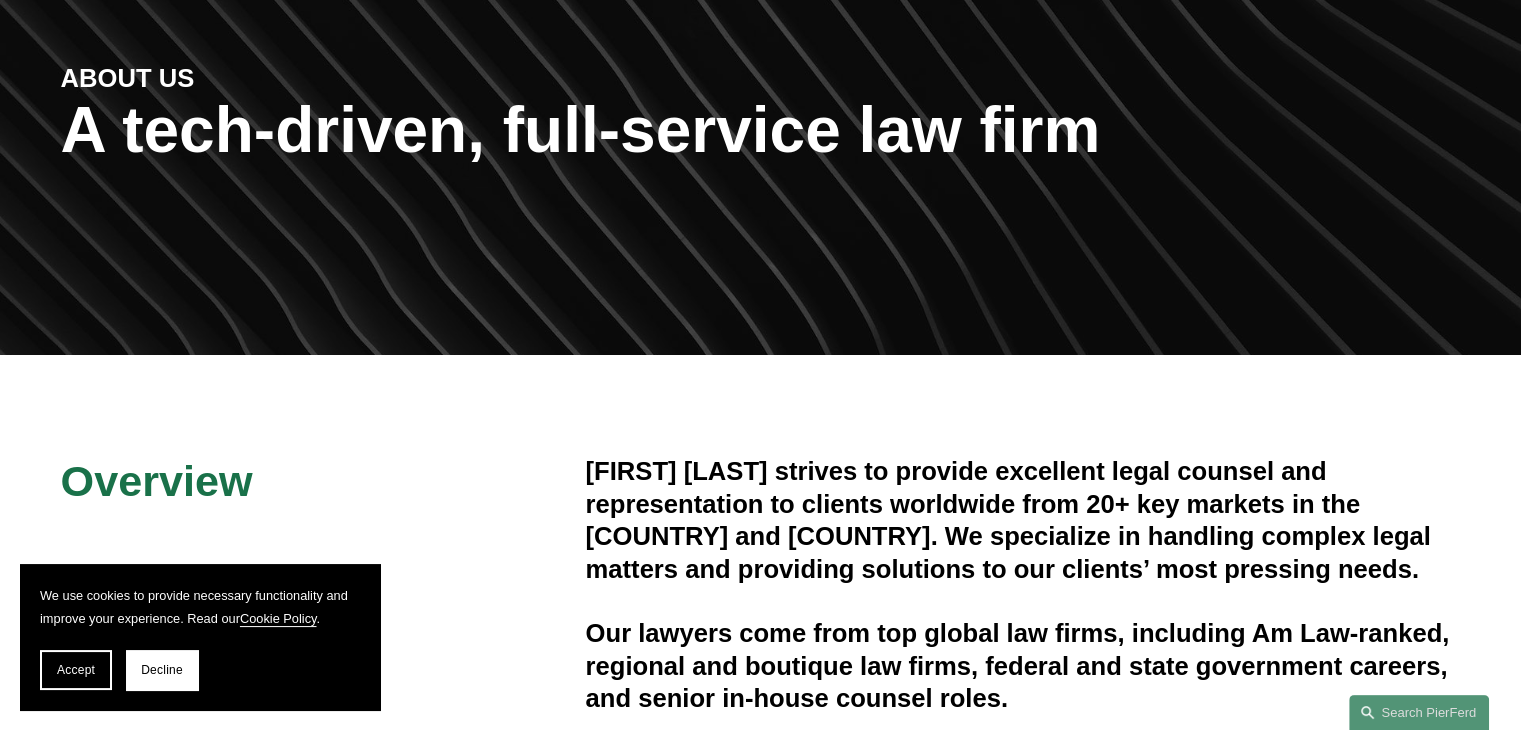 scroll, scrollTop: 0, scrollLeft: 0, axis: both 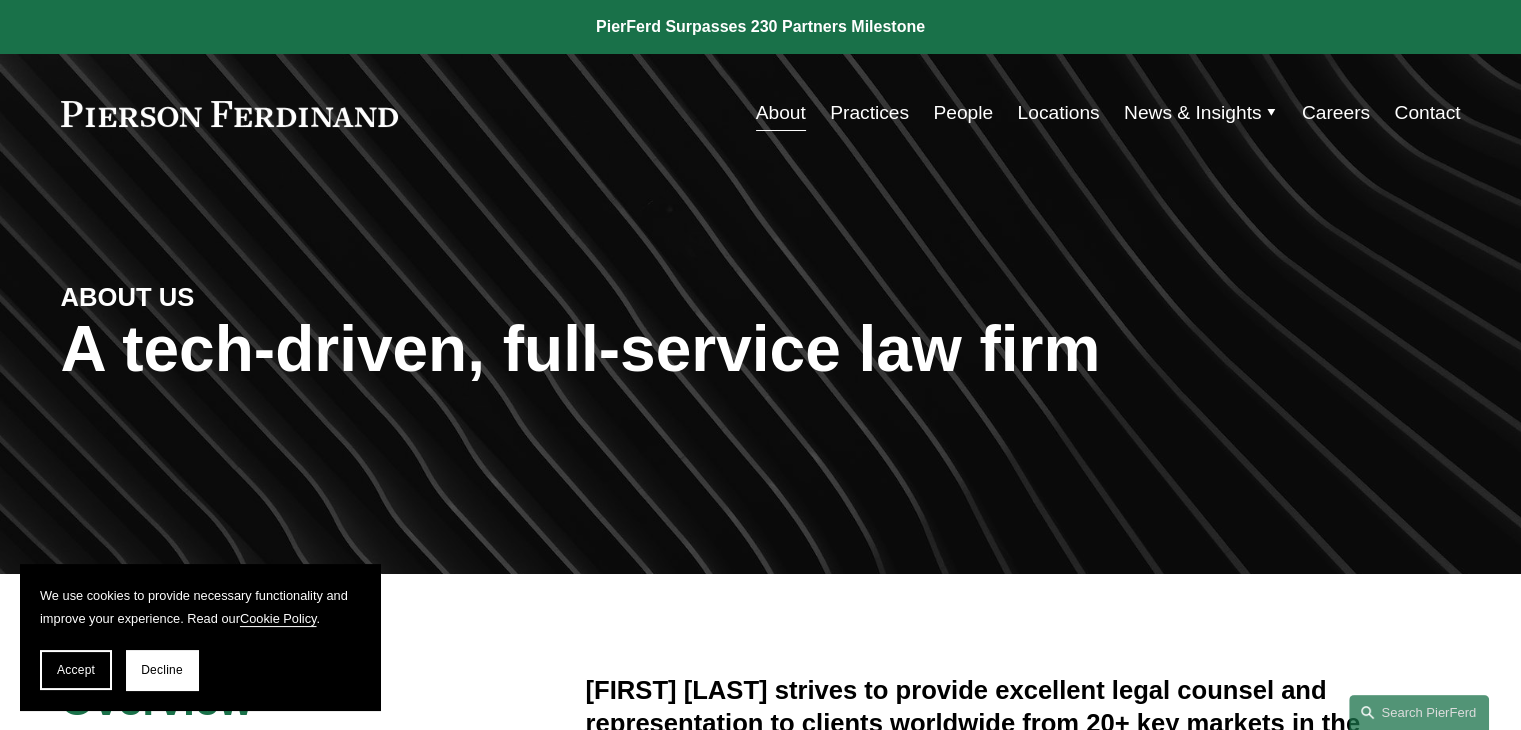 click on "Practices" at bounding box center [869, 113] 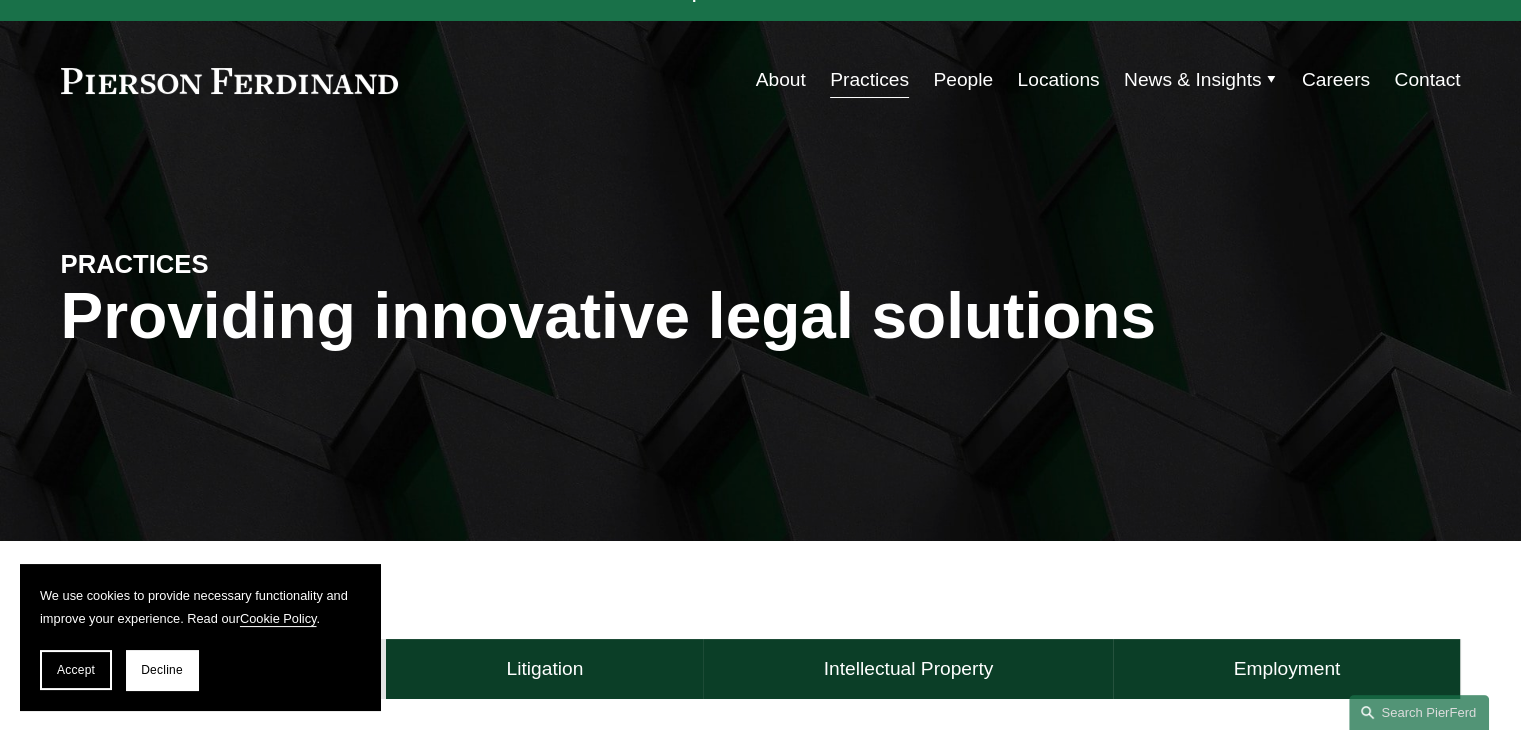scroll, scrollTop: 0, scrollLeft: 0, axis: both 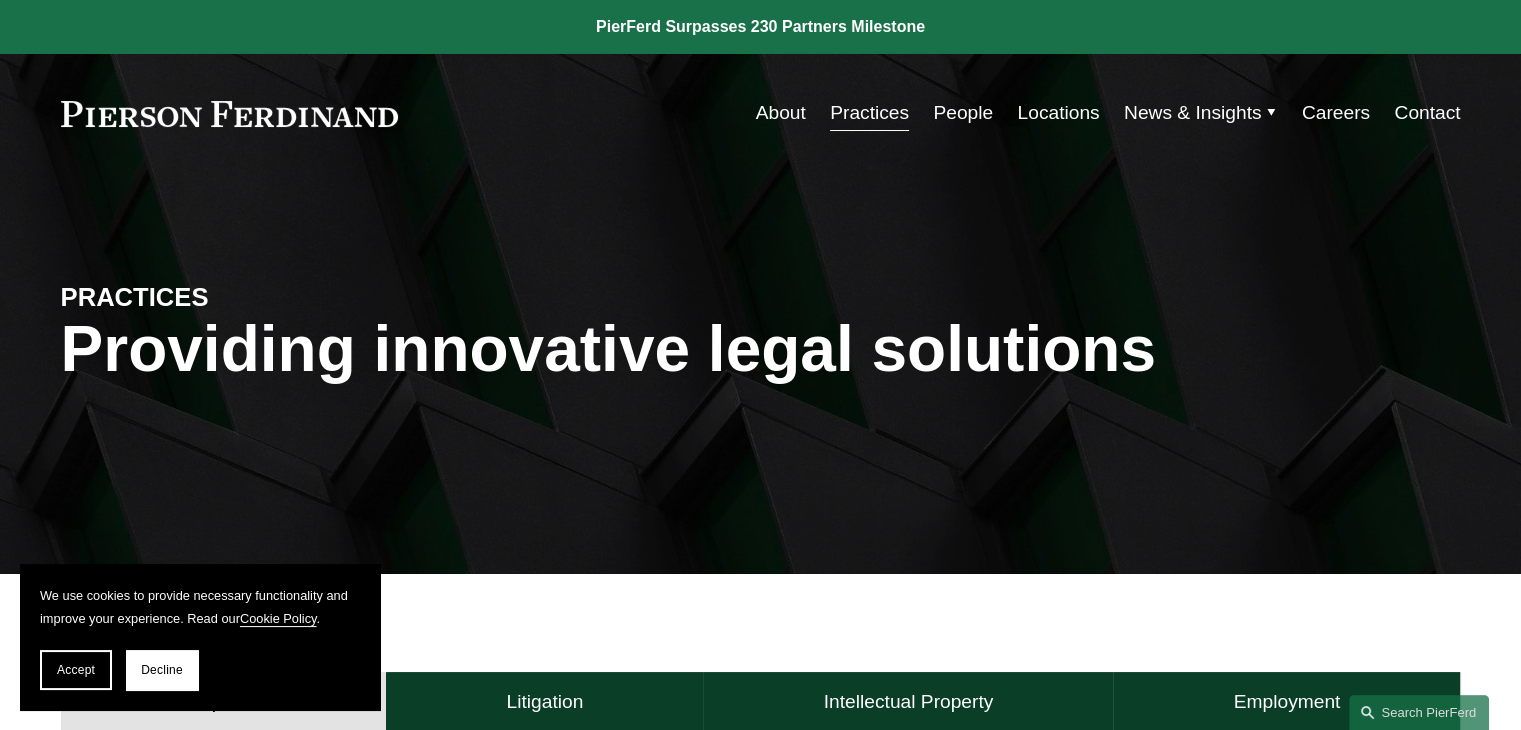 click on "People" at bounding box center (963, 113) 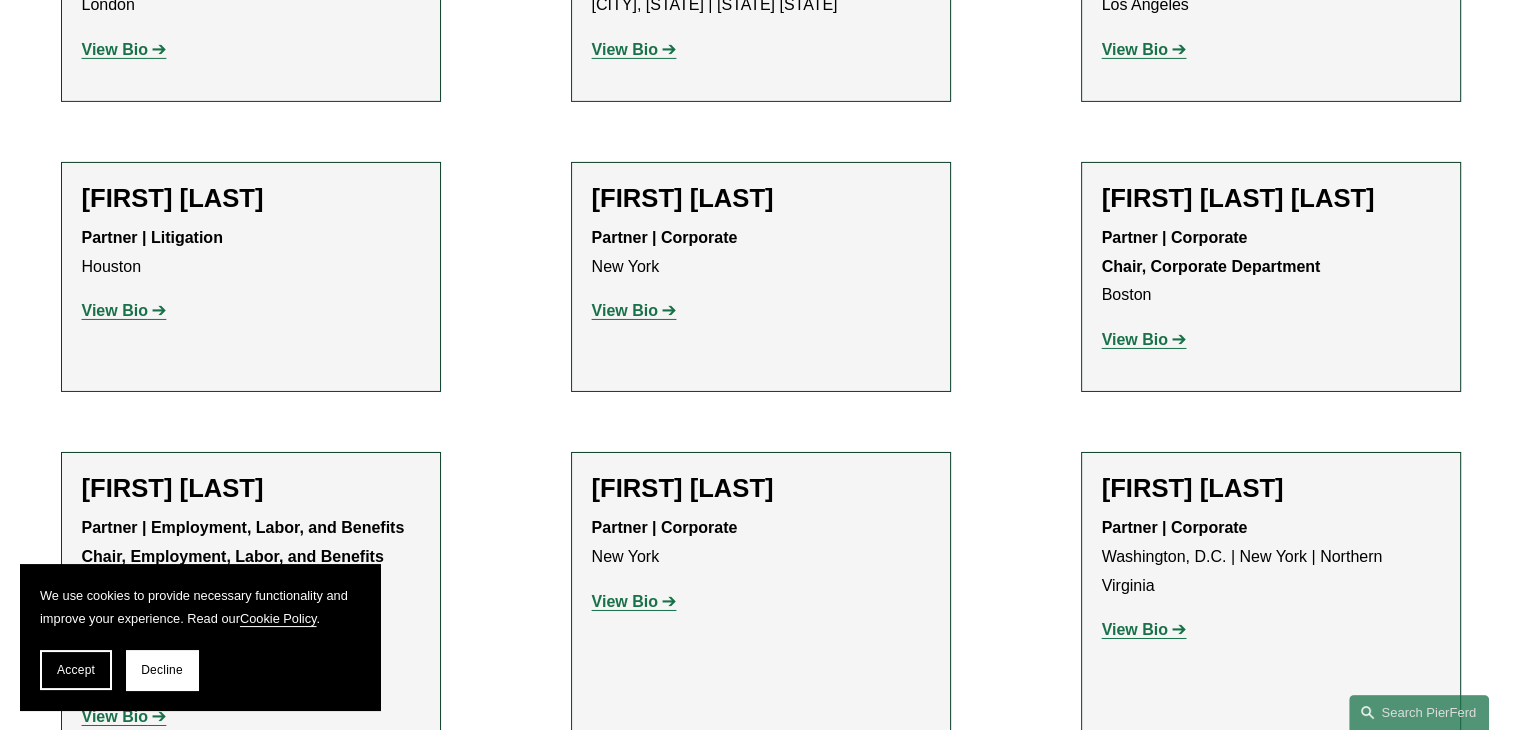 scroll, scrollTop: 6792, scrollLeft: 0, axis: vertical 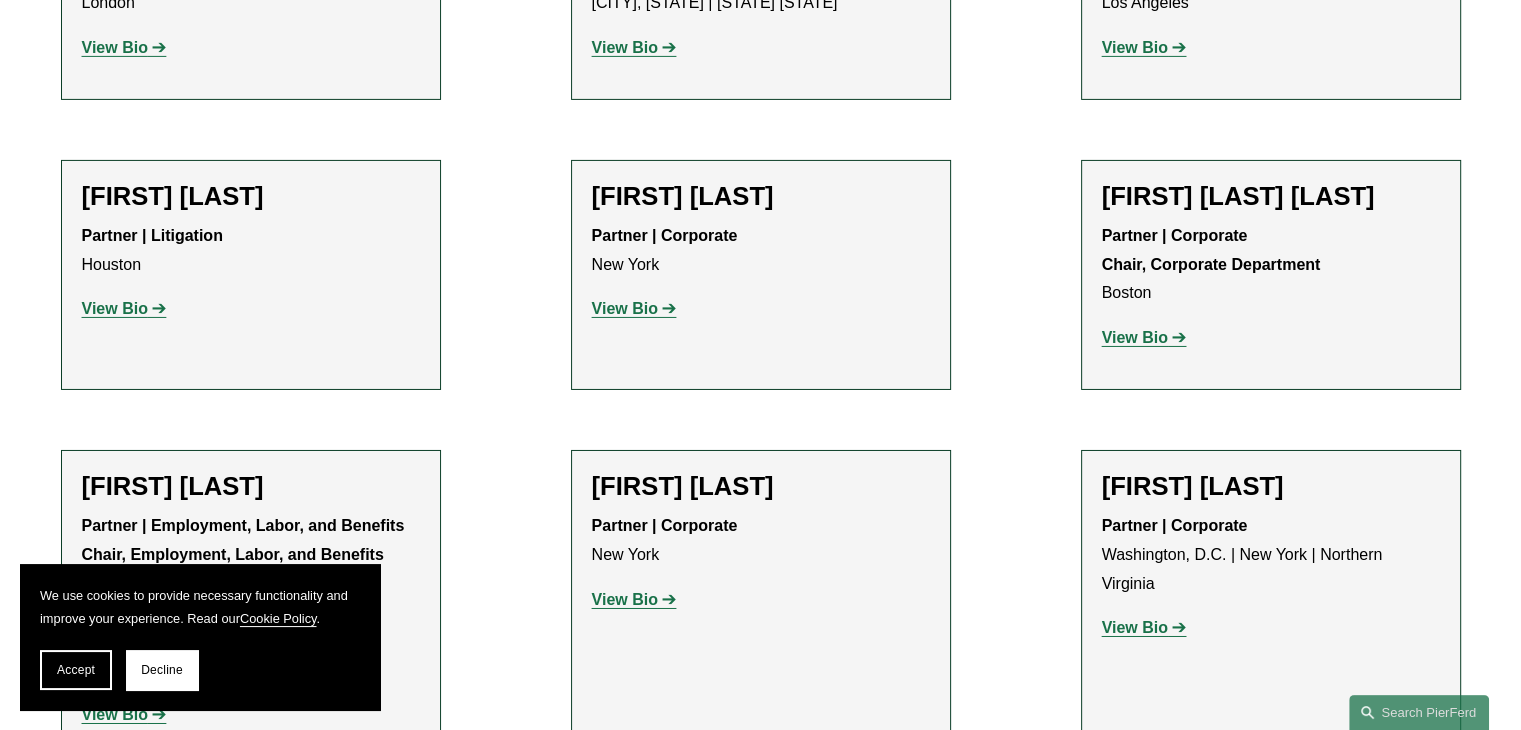 click on "View Bio" 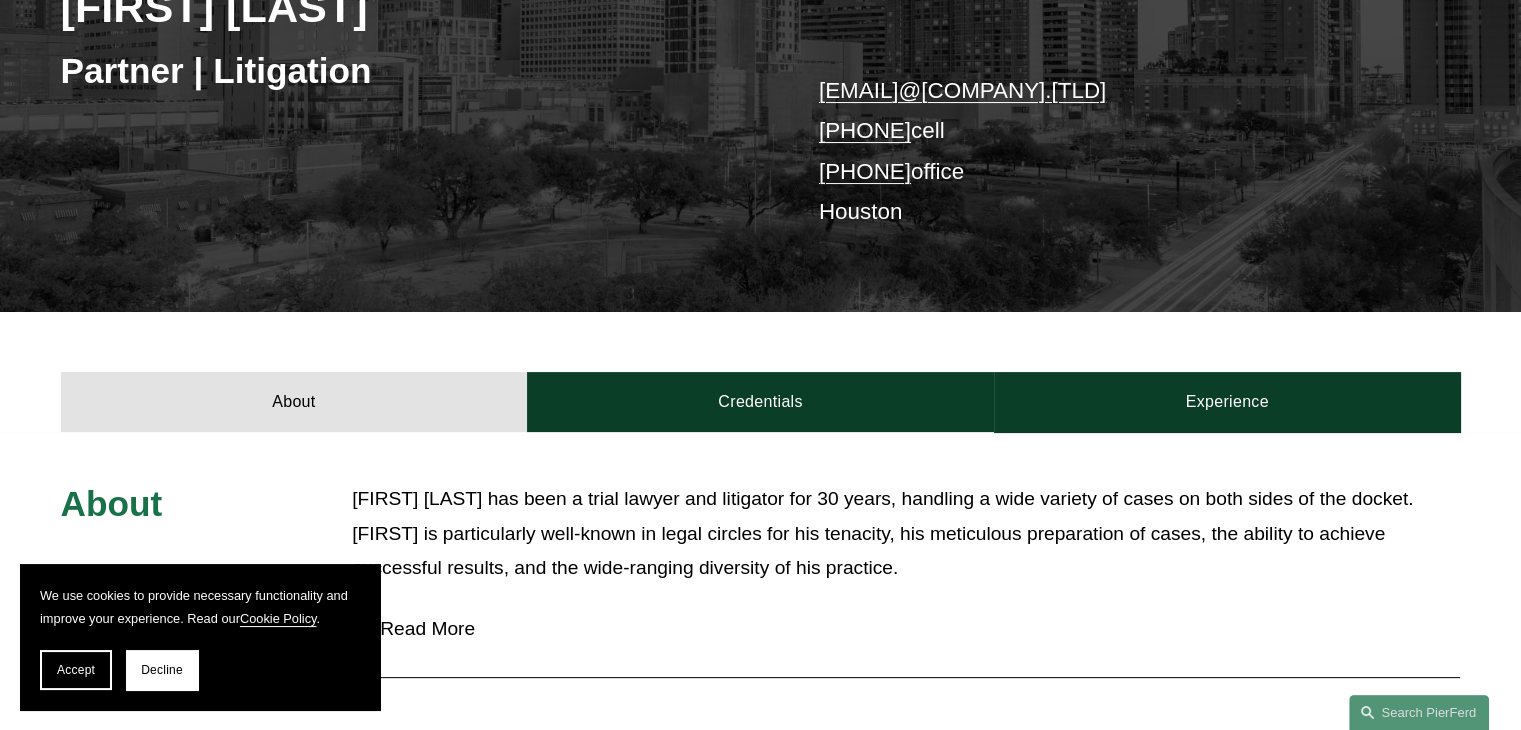 scroll, scrollTop: 0, scrollLeft: 0, axis: both 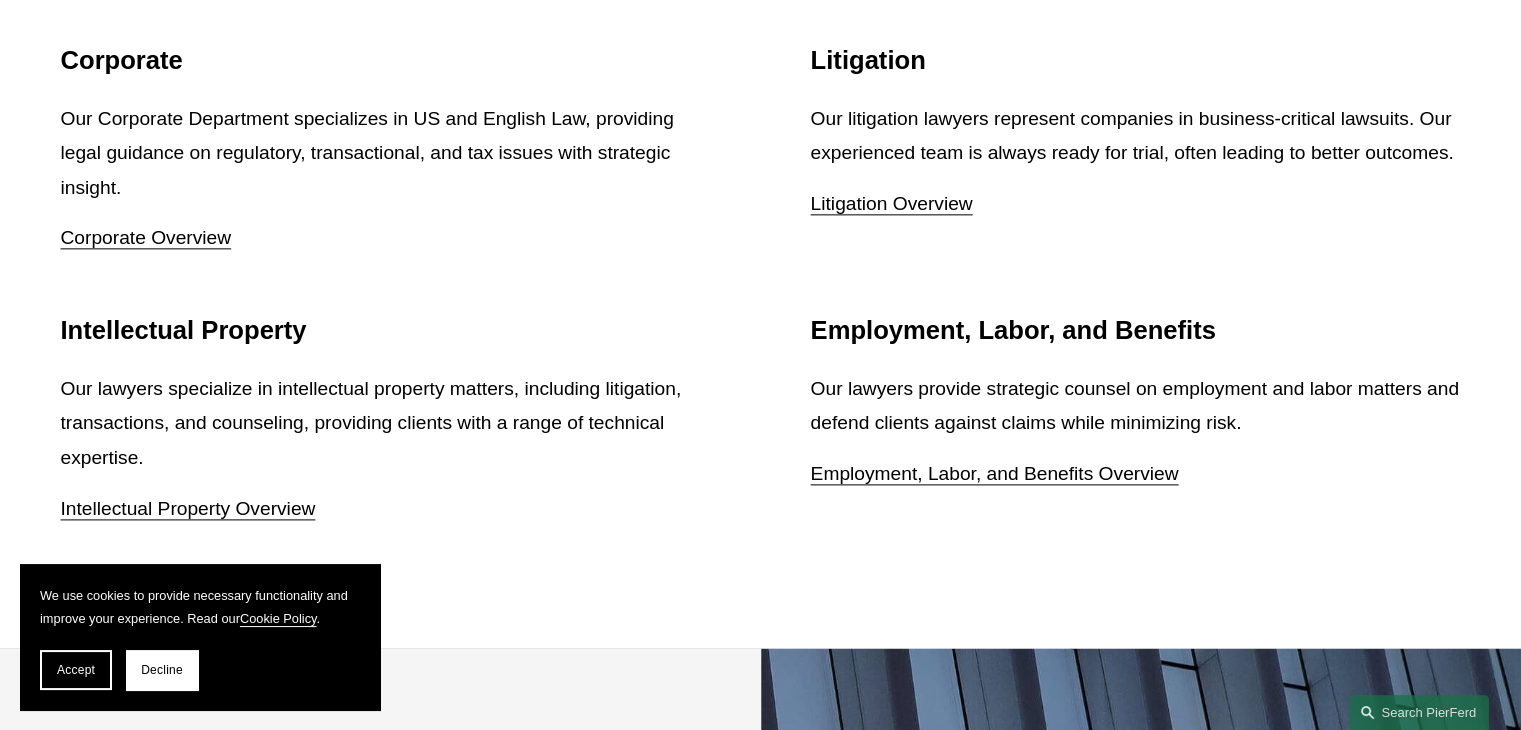 click on "Corporate Overview" 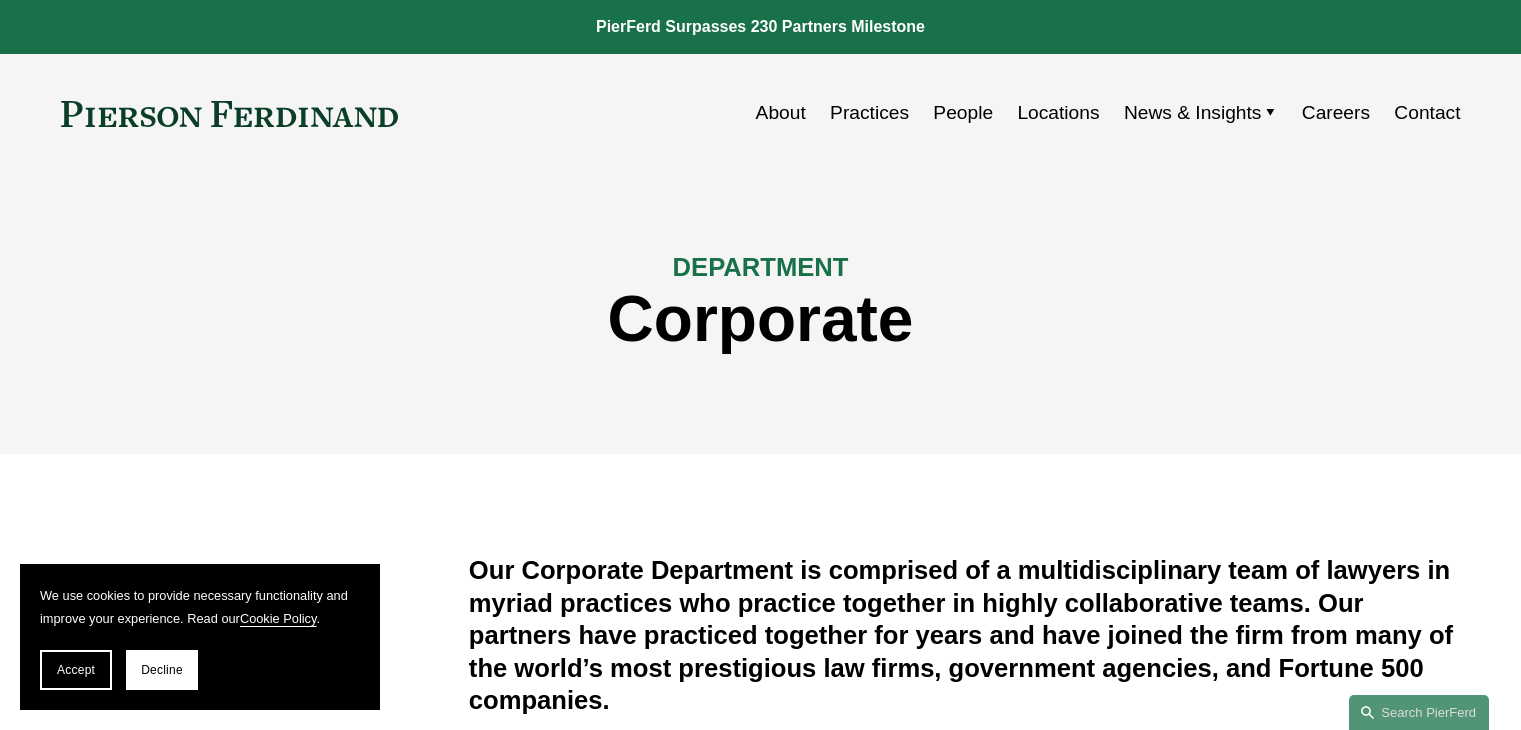 scroll, scrollTop: 0, scrollLeft: 0, axis: both 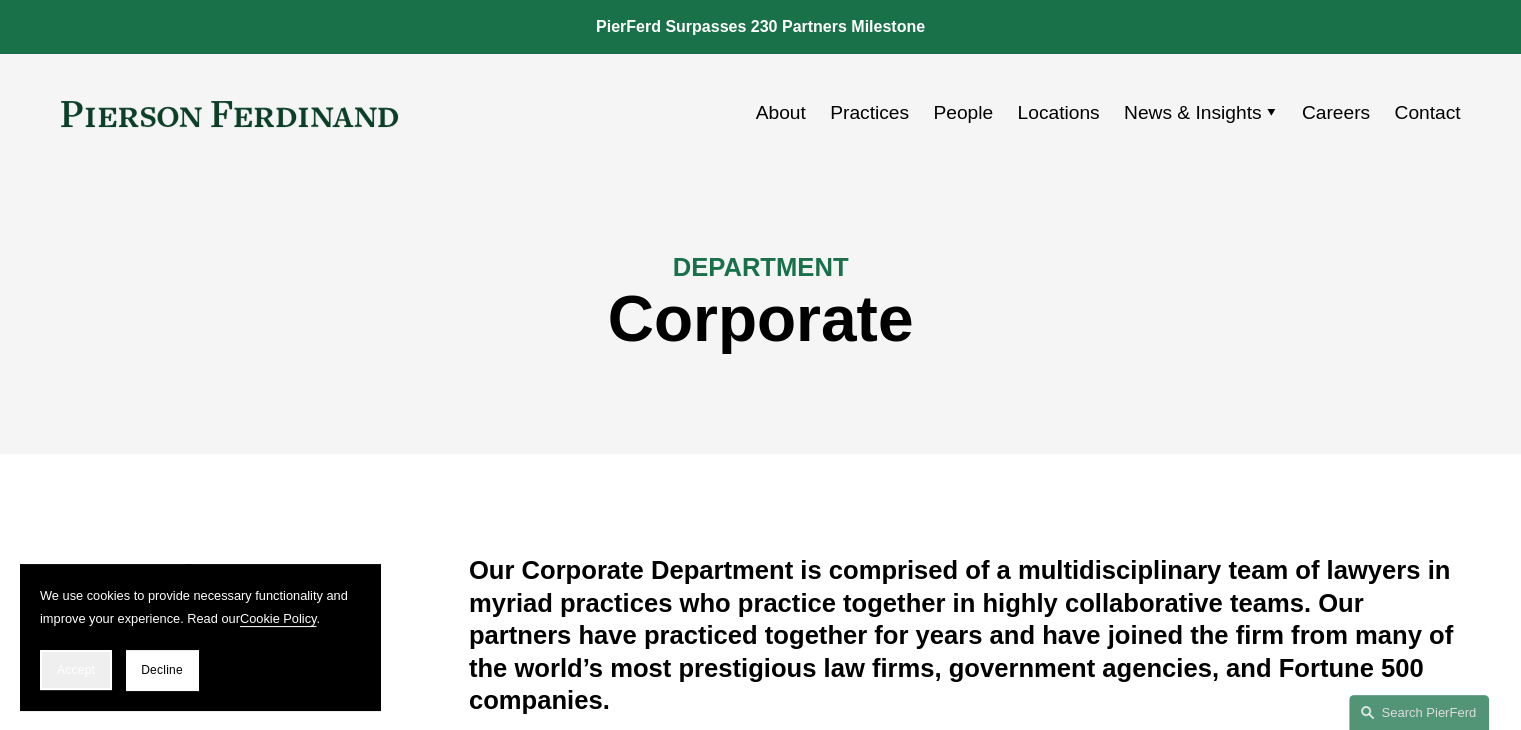click on "Accept" at bounding box center [76, 670] 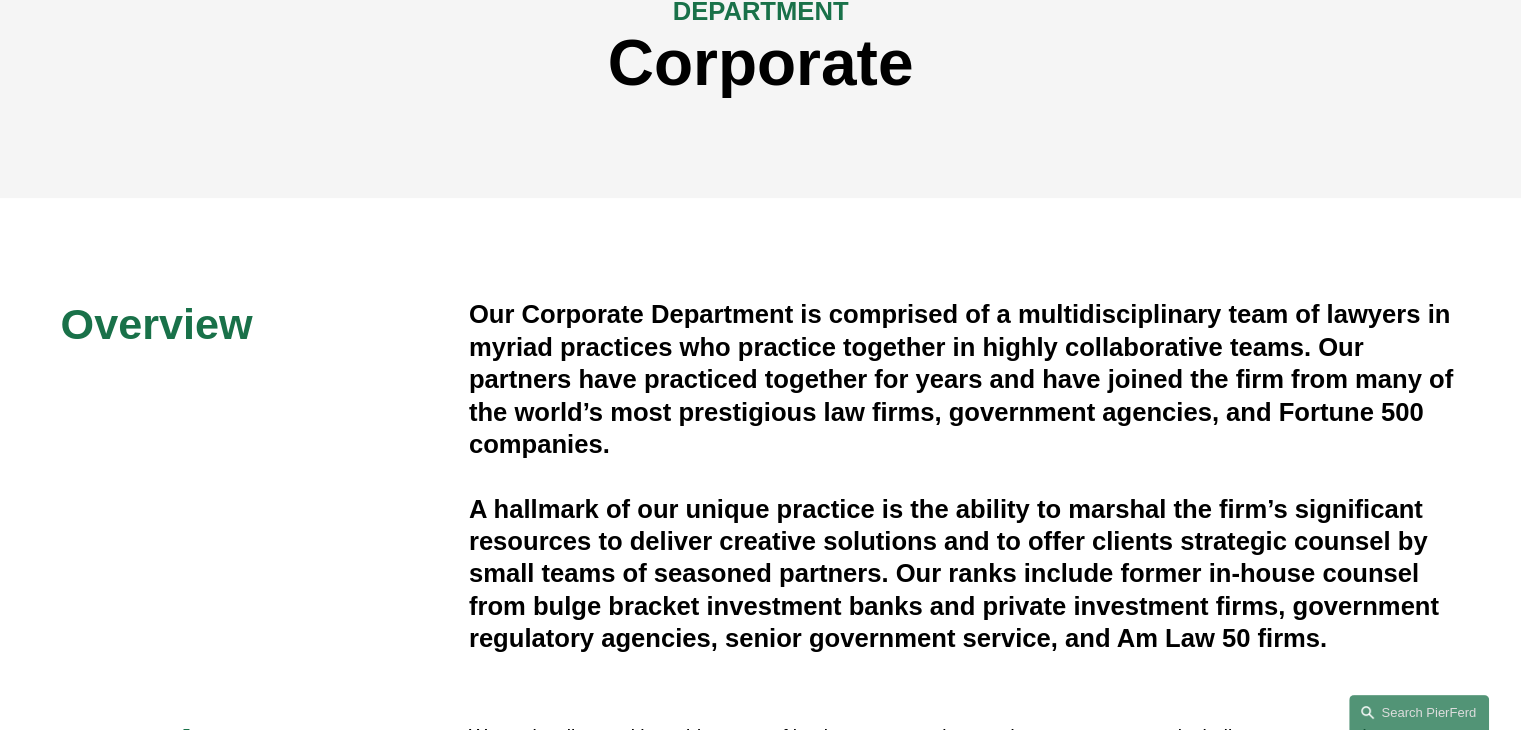 scroll, scrollTop: 0, scrollLeft: 0, axis: both 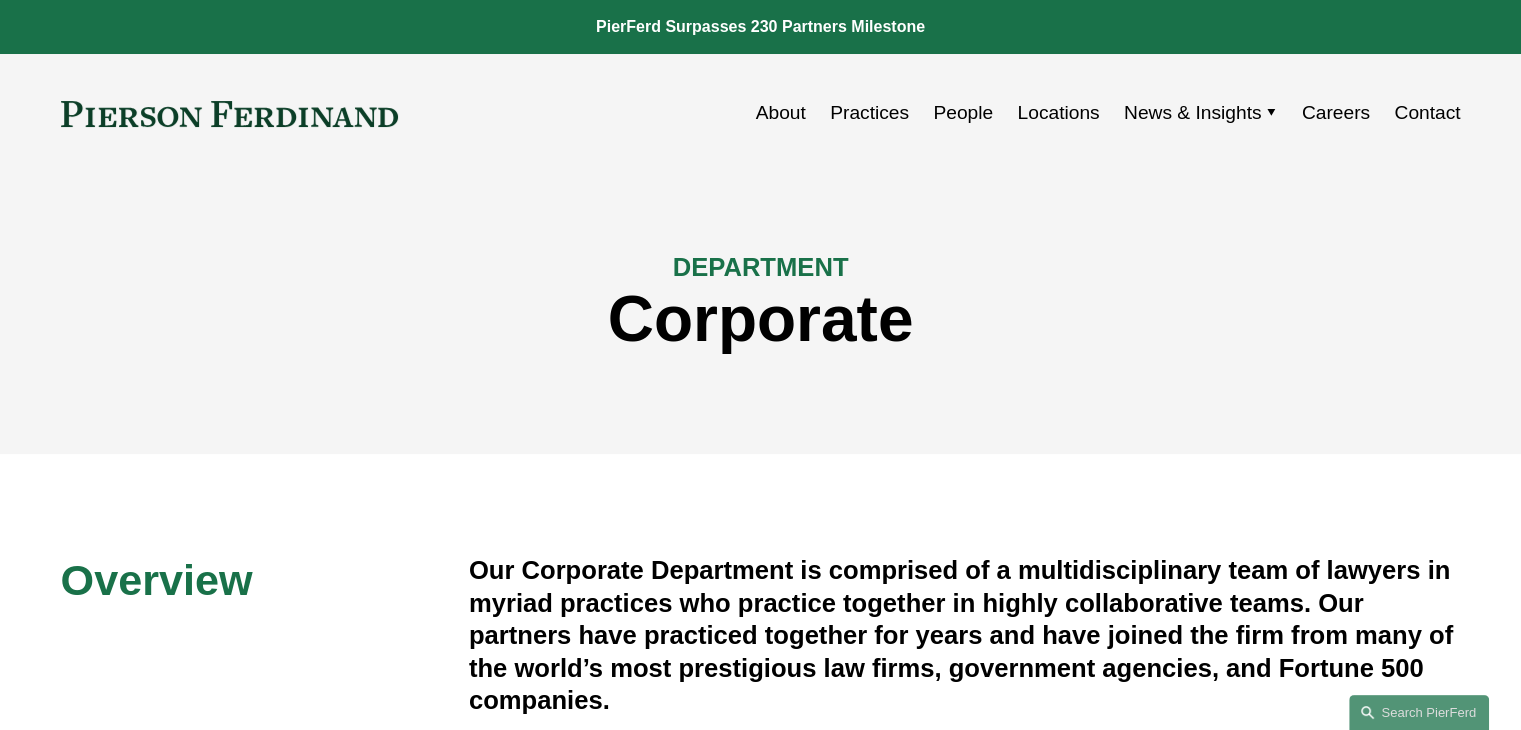 click on "People" at bounding box center (963, 113) 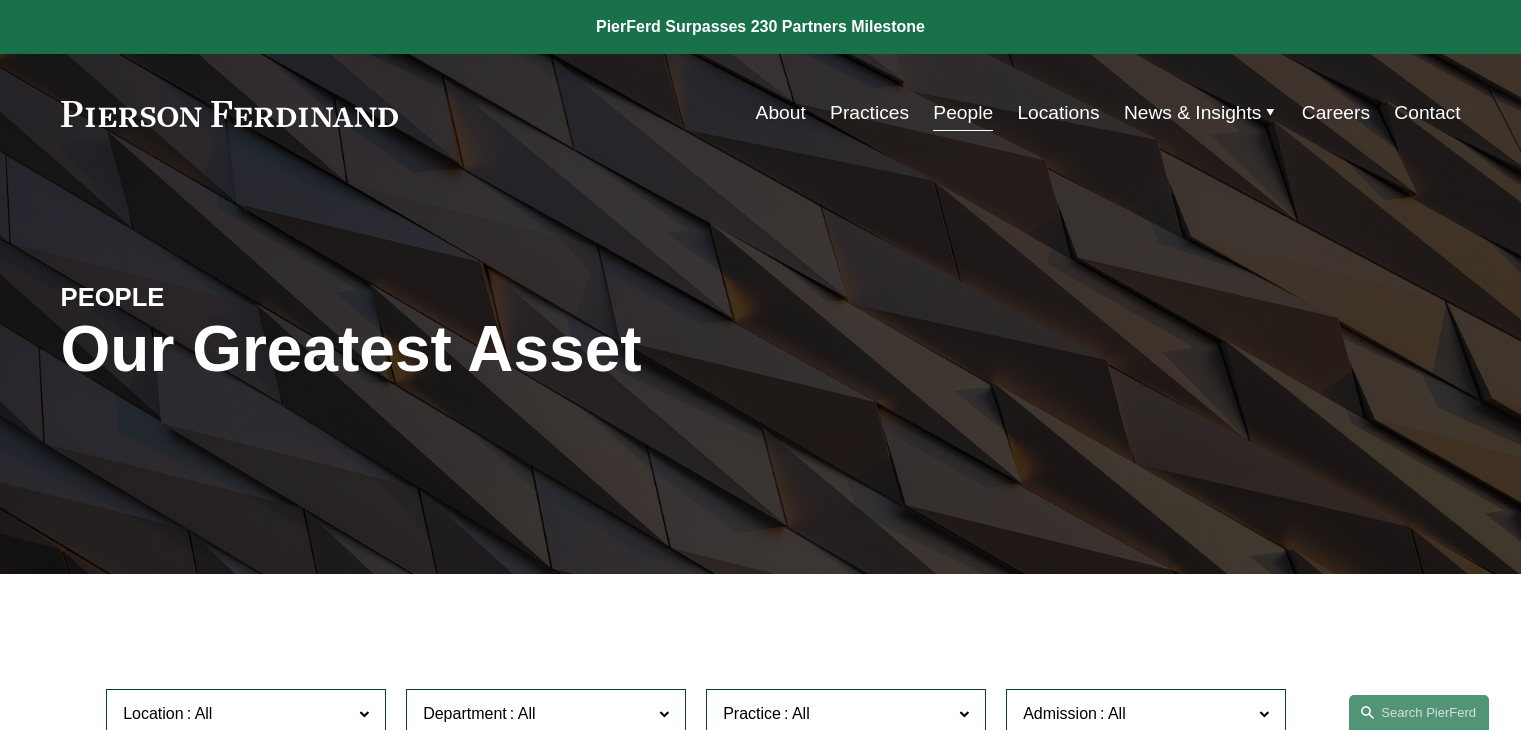 scroll, scrollTop: 0, scrollLeft: 0, axis: both 